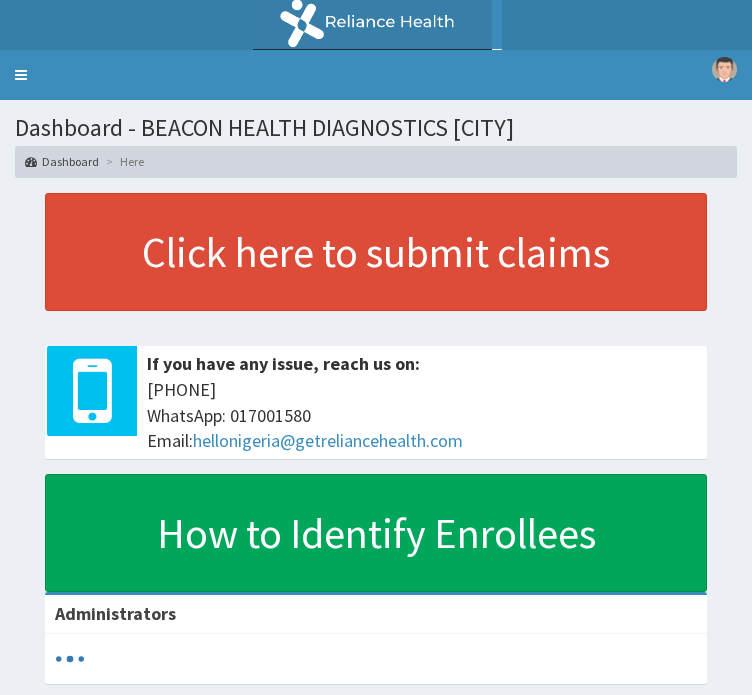 scroll, scrollTop: 0, scrollLeft: 0, axis: both 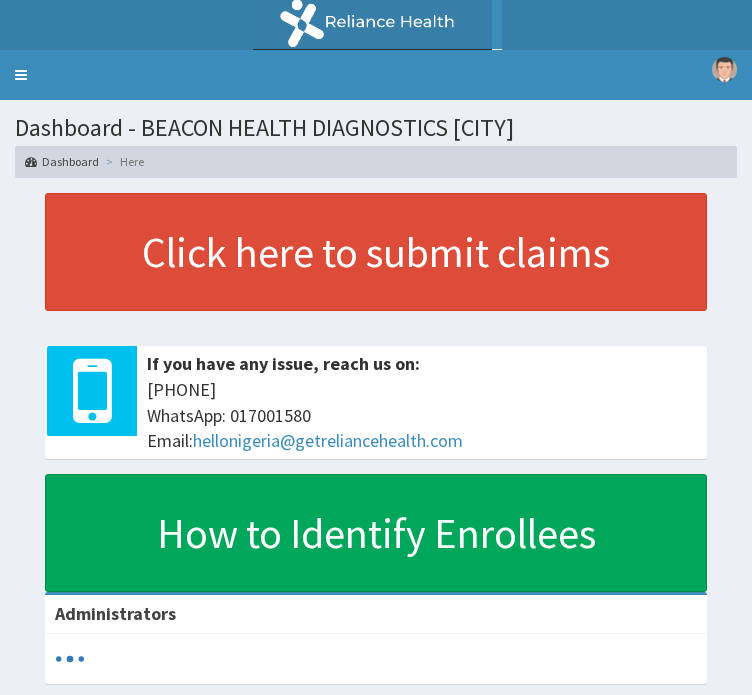 click on "Tariffs" at bounding box center [-169, 400] 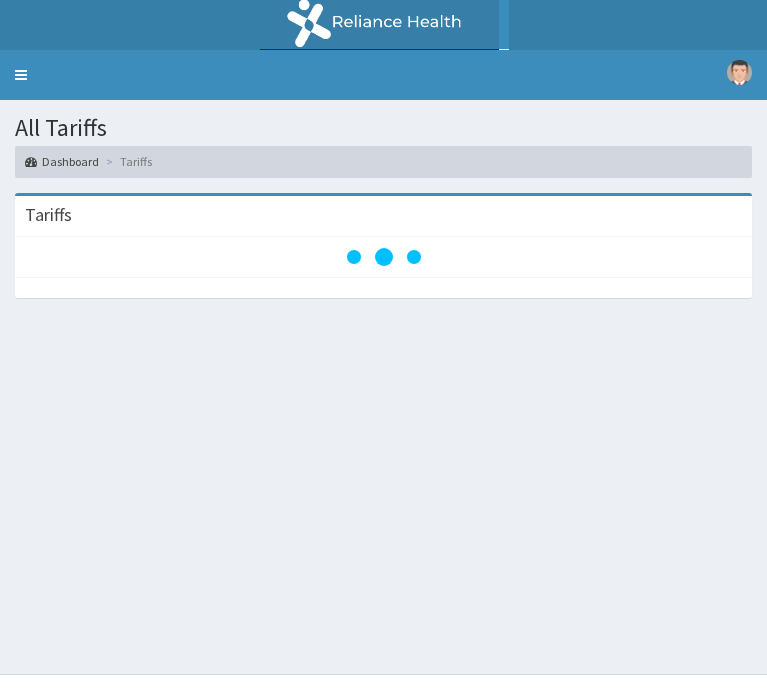 scroll, scrollTop: 0, scrollLeft: 0, axis: both 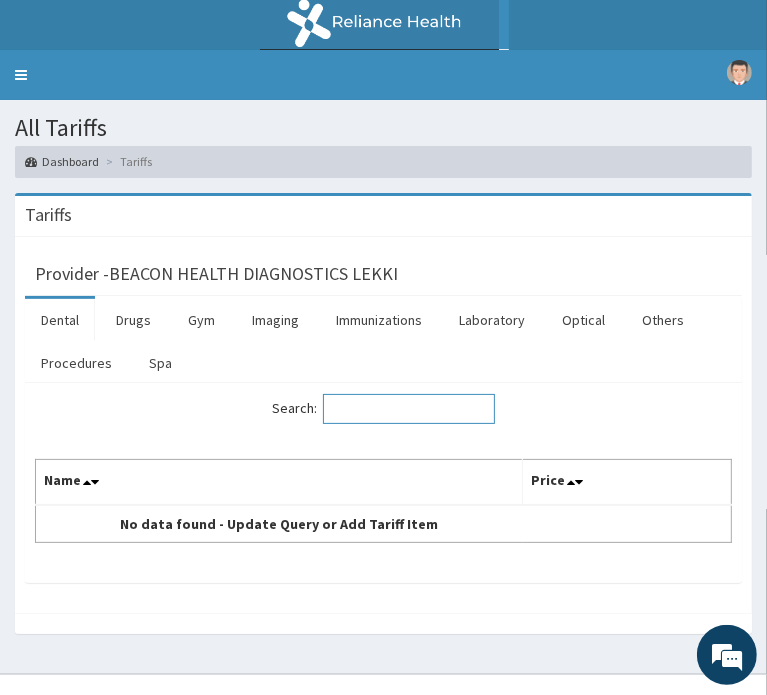 click on "Search:" at bounding box center [409, 409] 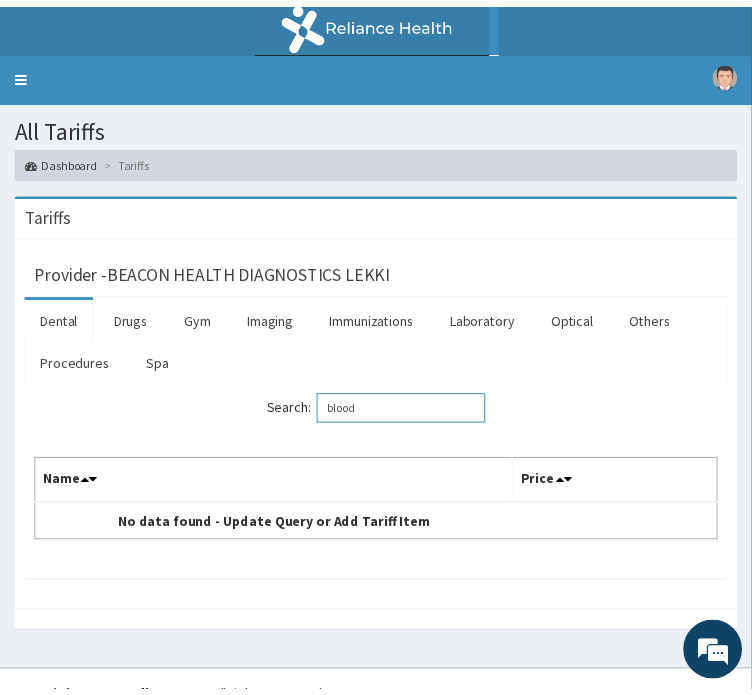 scroll, scrollTop: 0, scrollLeft: 0, axis: both 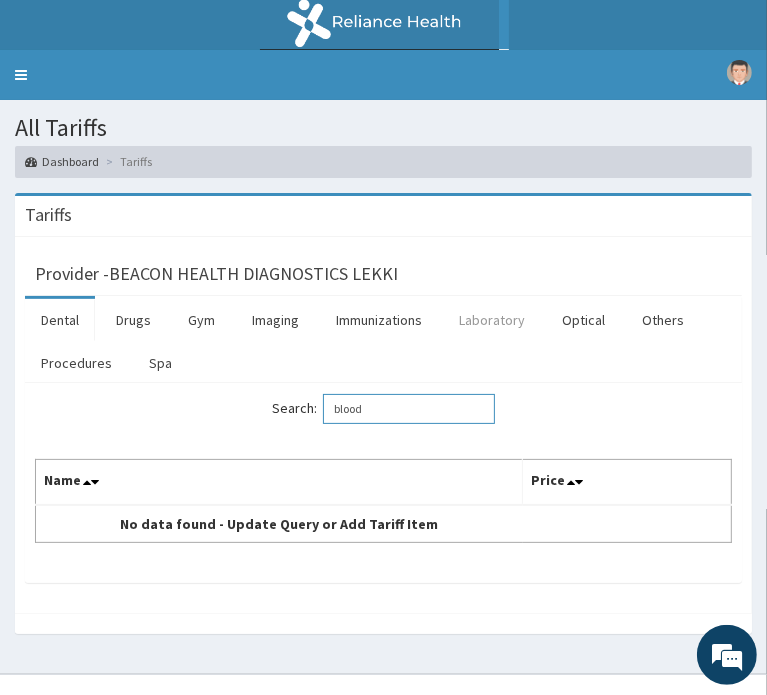 type on "blood" 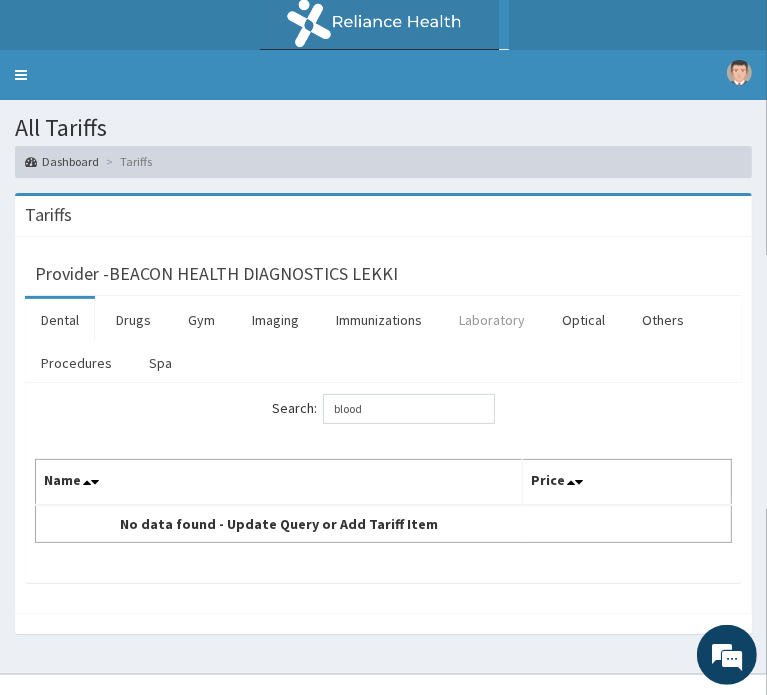 click on "Laboratory" at bounding box center [492, 320] 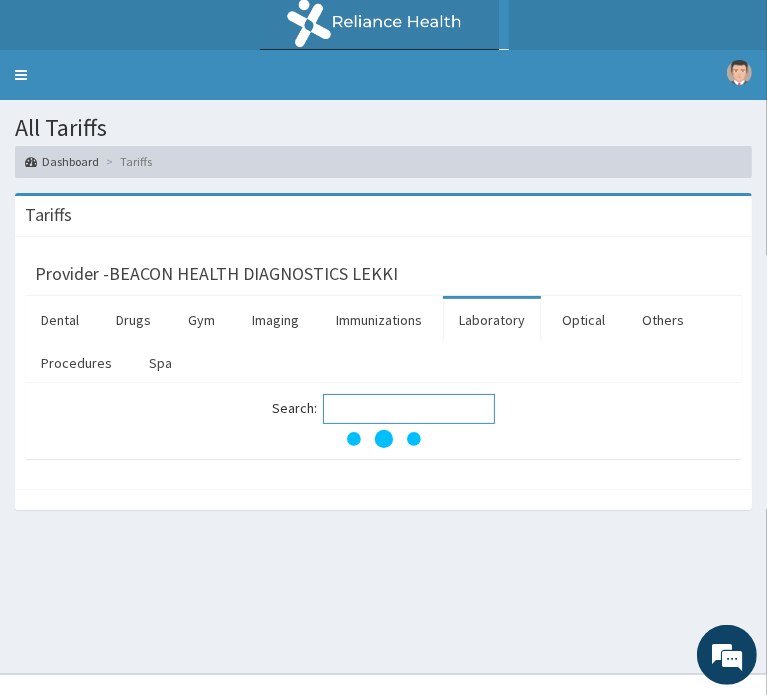 click on "Search:" at bounding box center (409, 409) 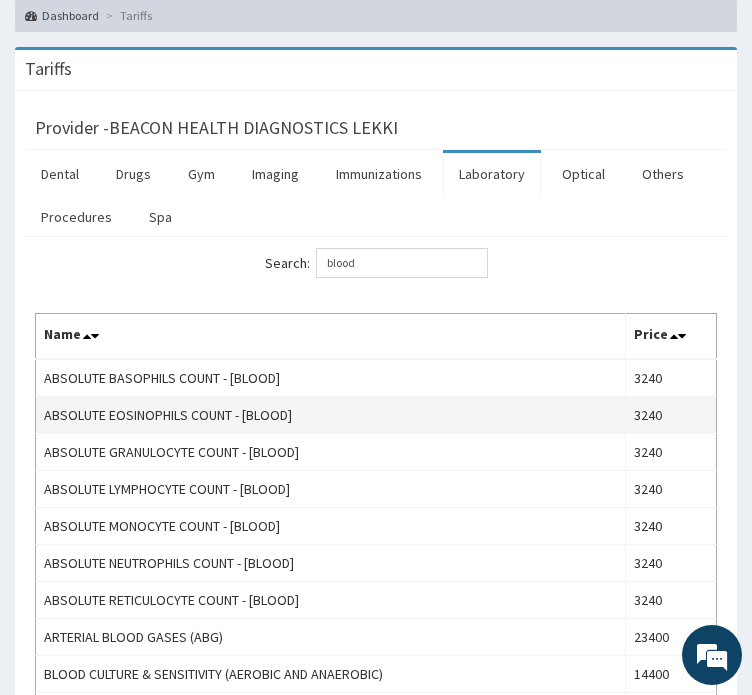 scroll, scrollTop: 144, scrollLeft: 0, axis: vertical 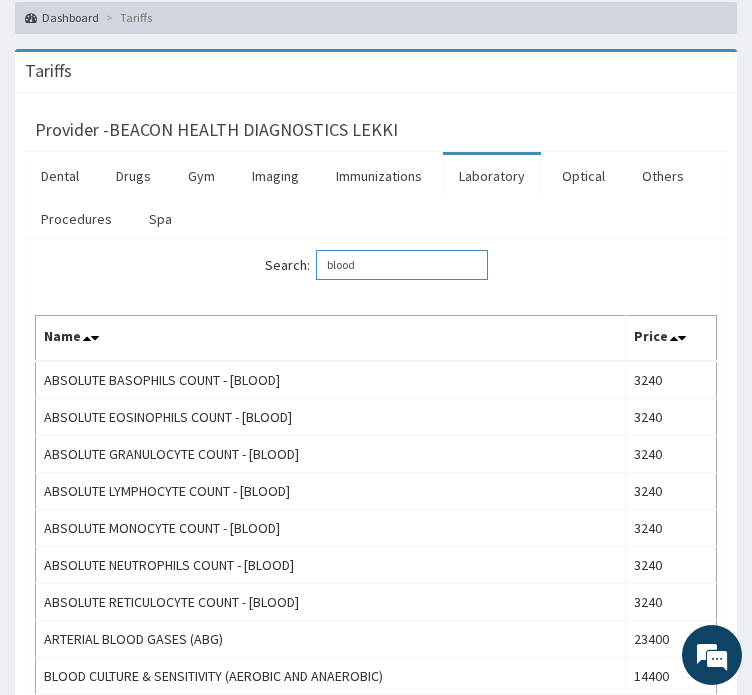 click on "blood" at bounding box center (402, 265) 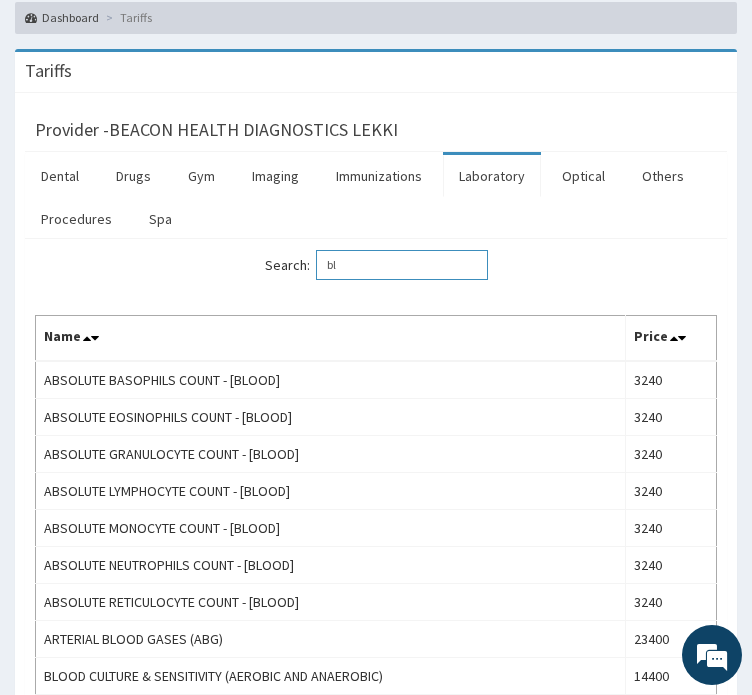 type on "b" 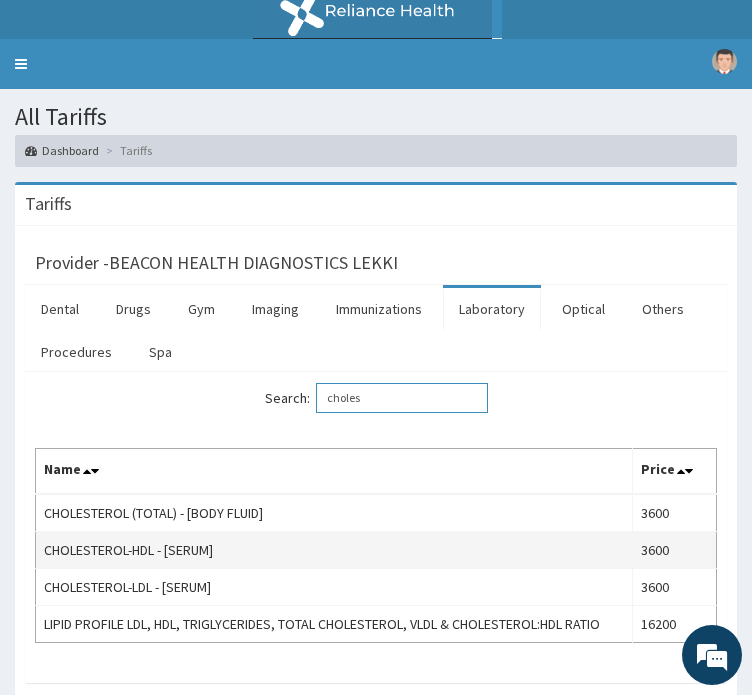 scroll, scrollTop: 12, scrollLeft: 0, axis: vertical 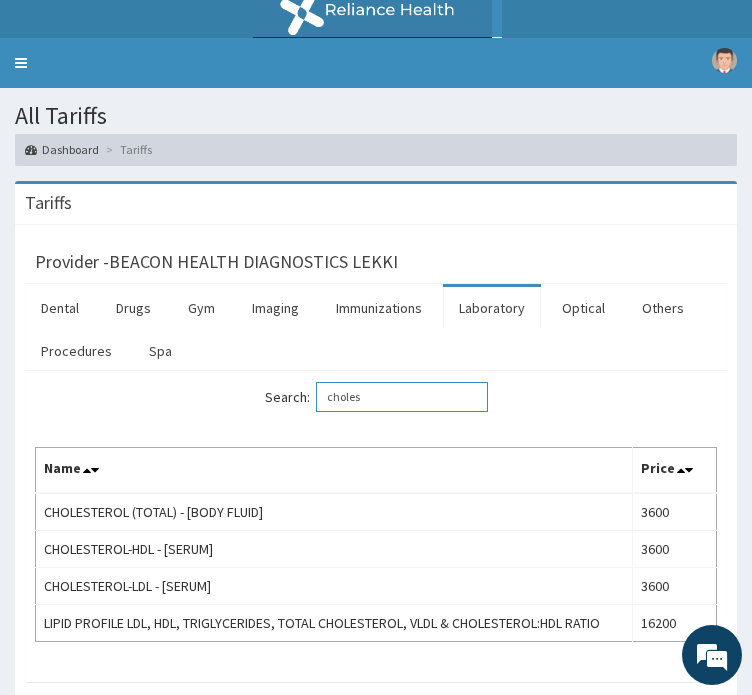 click on "choles" at bounding box center [402, 397] 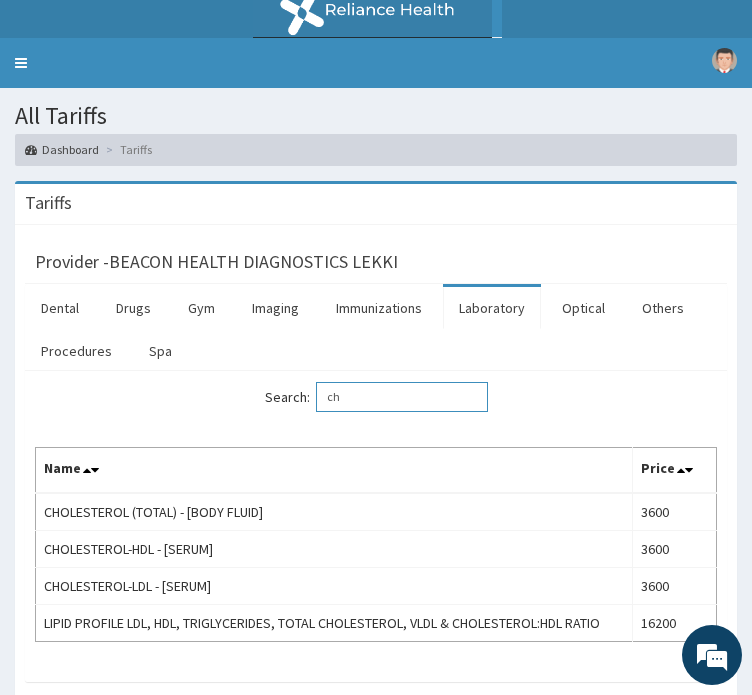 type on "c" 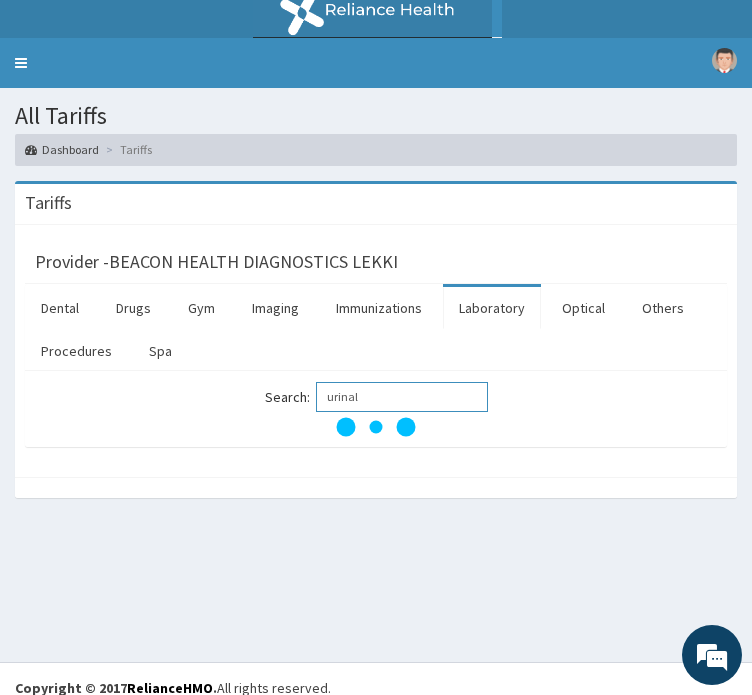scroll, scrollTop: 0, scrollLeft: 0, axis: both 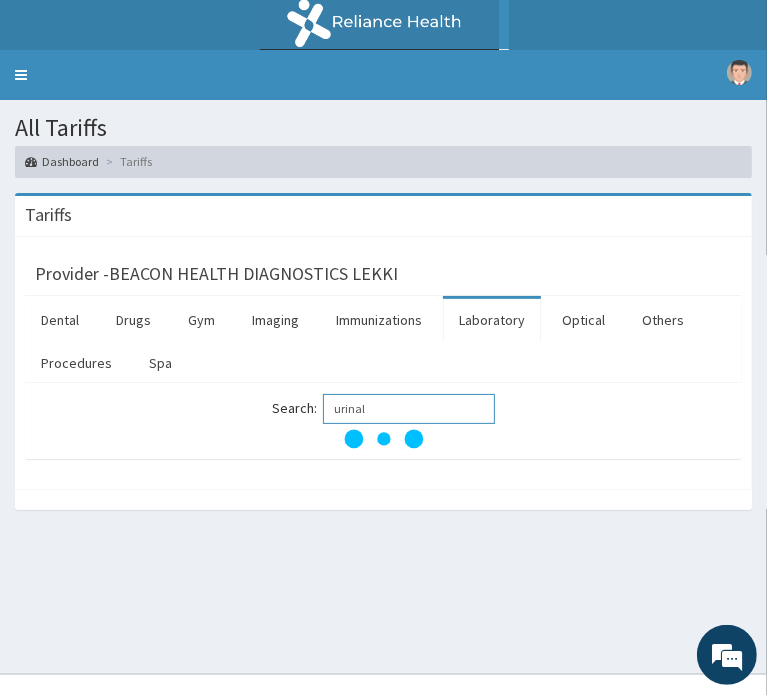 click on "Search: urinal" at bounding box center (383, 421) 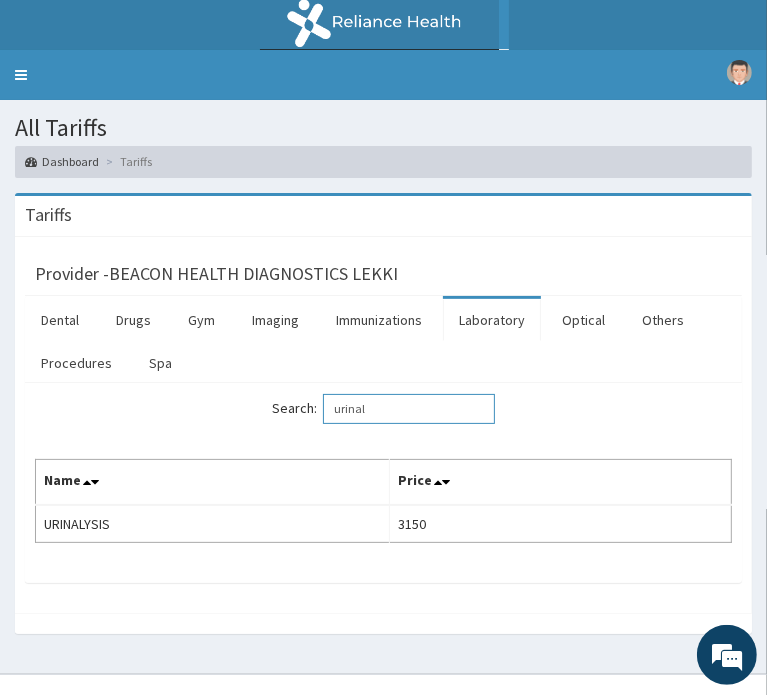 click on "urinal" at bounding box center [409, 409] 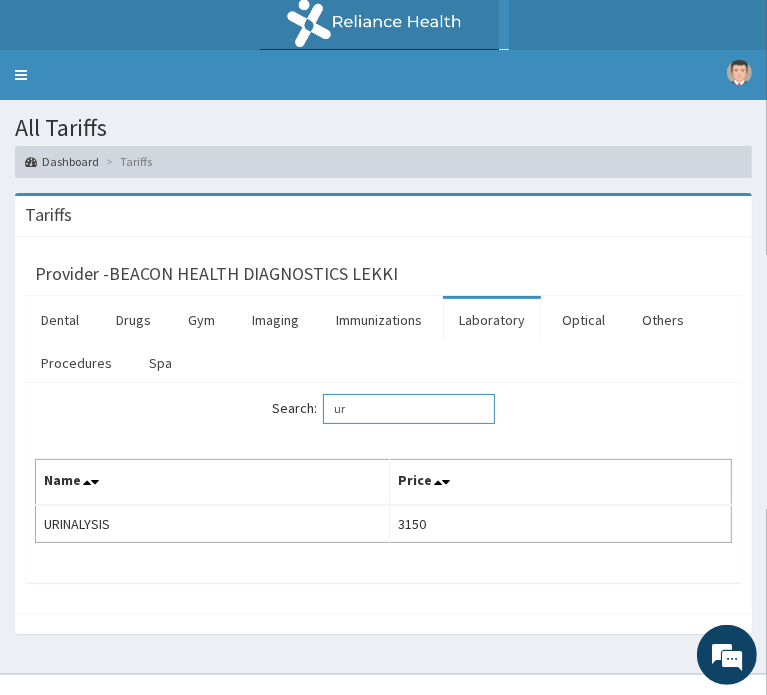 type on "u" 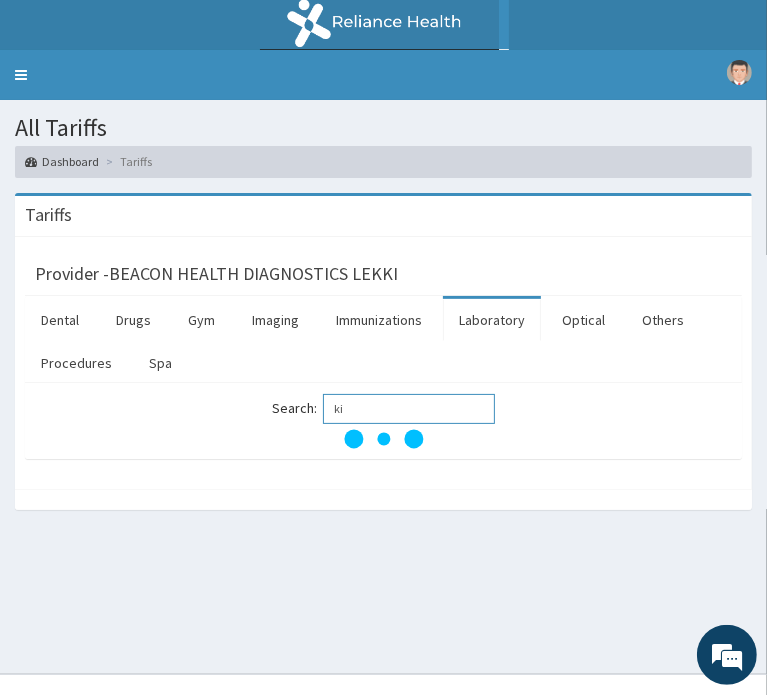 type on "k" 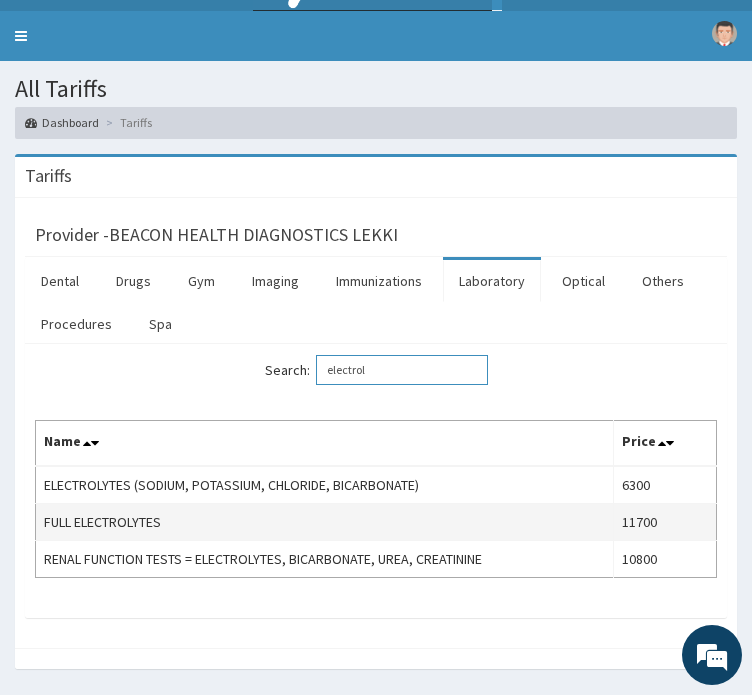 scroll, scrollTop: 40, scrollLeft: 0, axis: vertical 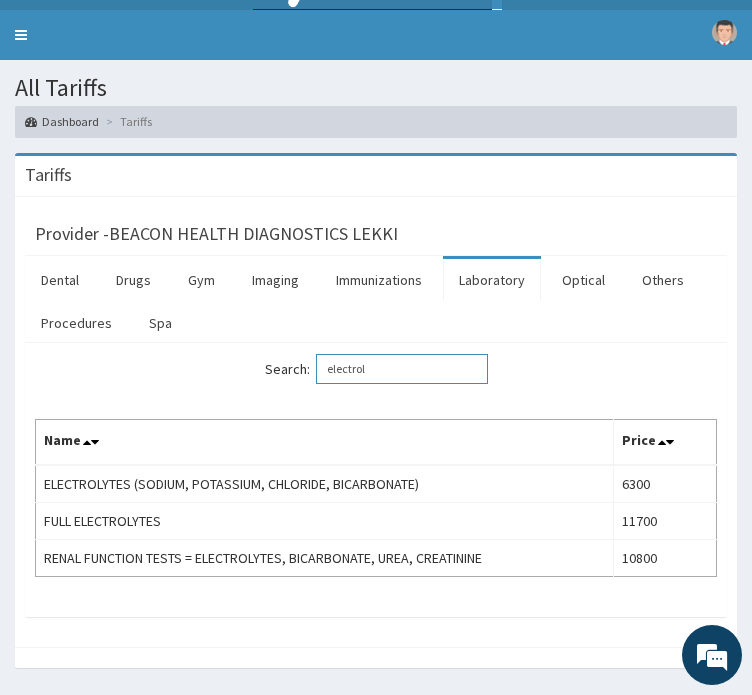 click on "electrol" at bounding box center (402, 369) 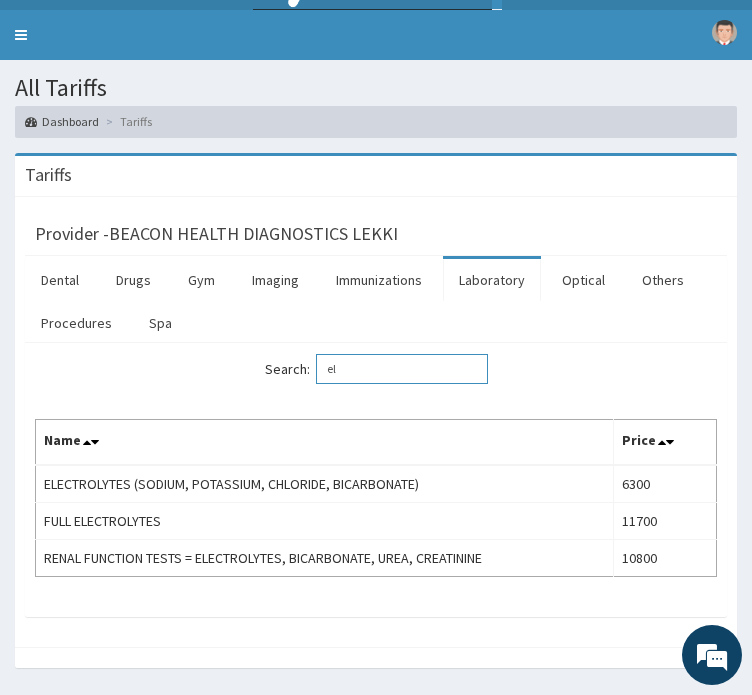 type on "e" 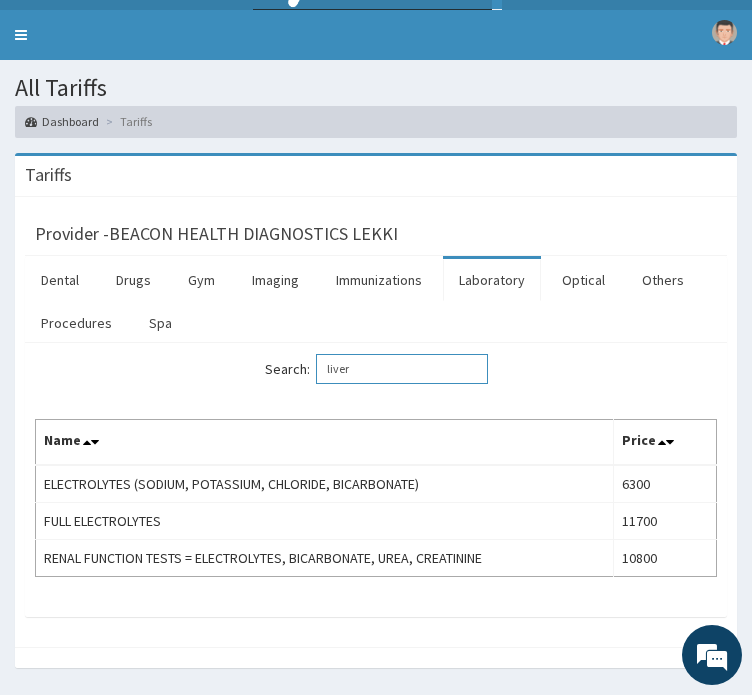 scroll, scrollTop: 0, scrollLeft: 0, axis: both 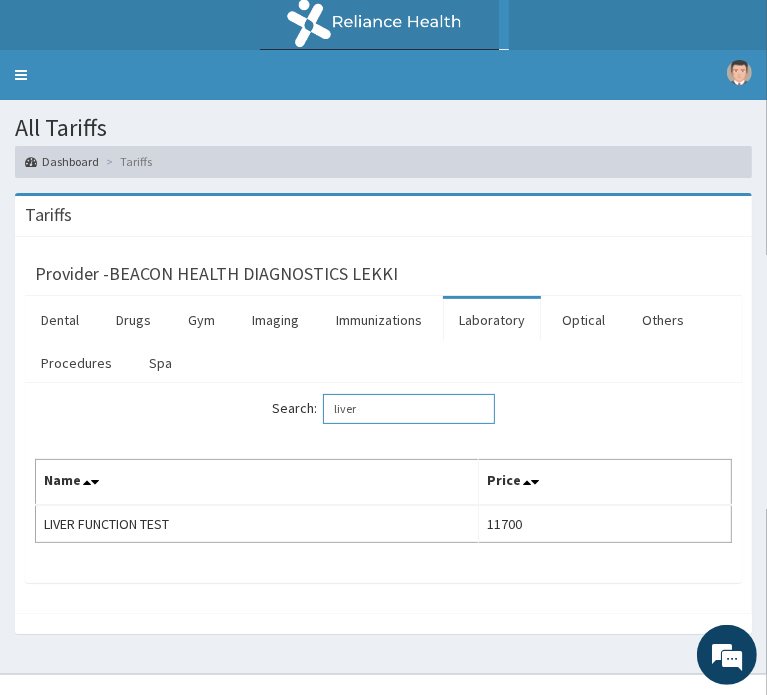 click on "liver" at bounding box center (409, 409) 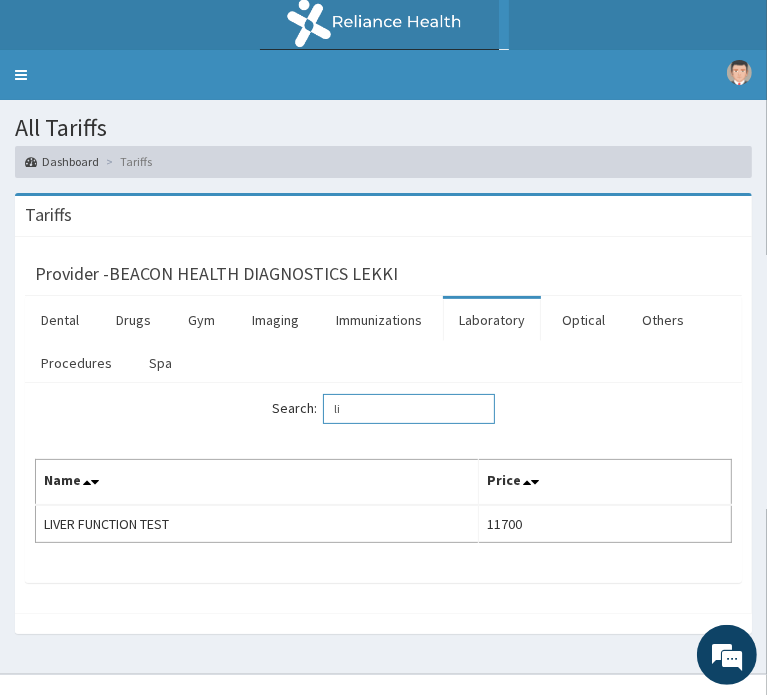 type on "l" 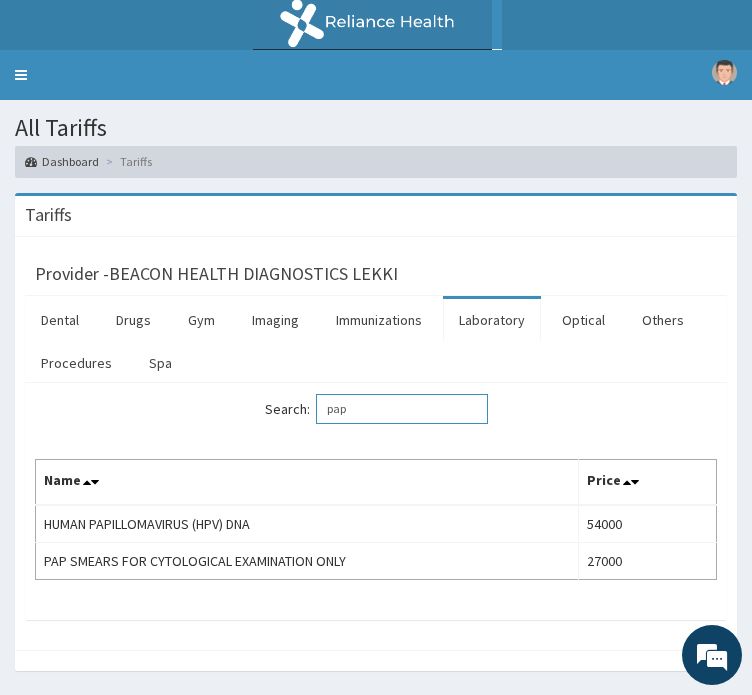 click on "pap" at bounding box center (402, 409) 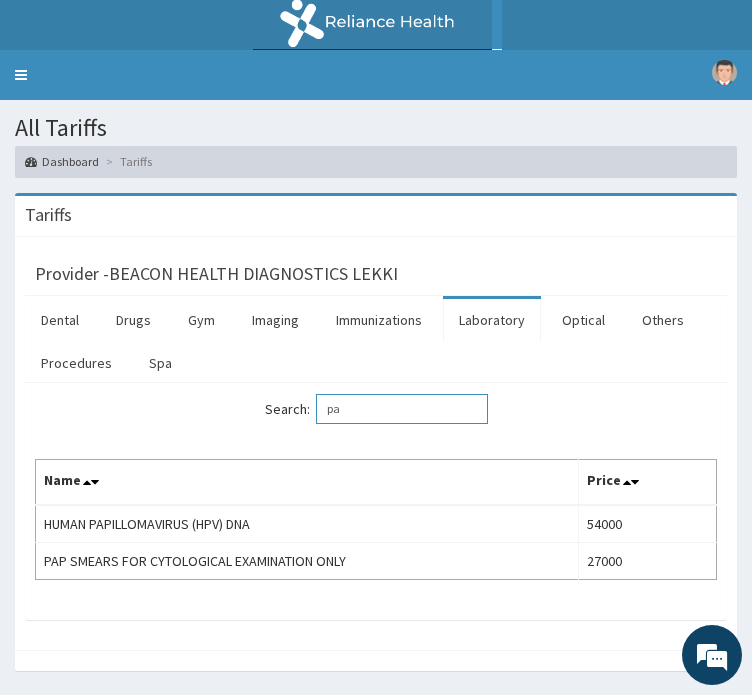 type on "p" 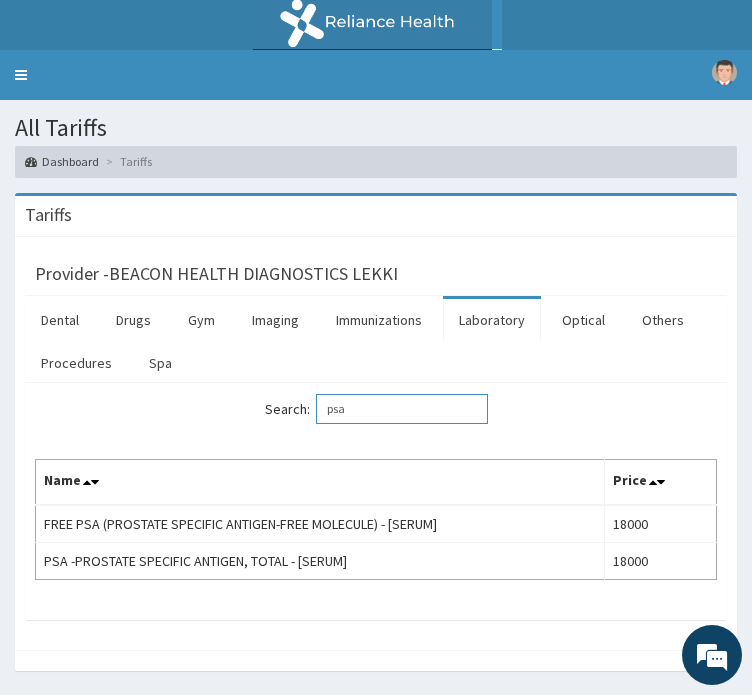 click on "psa" at bounding box center [402, 409] 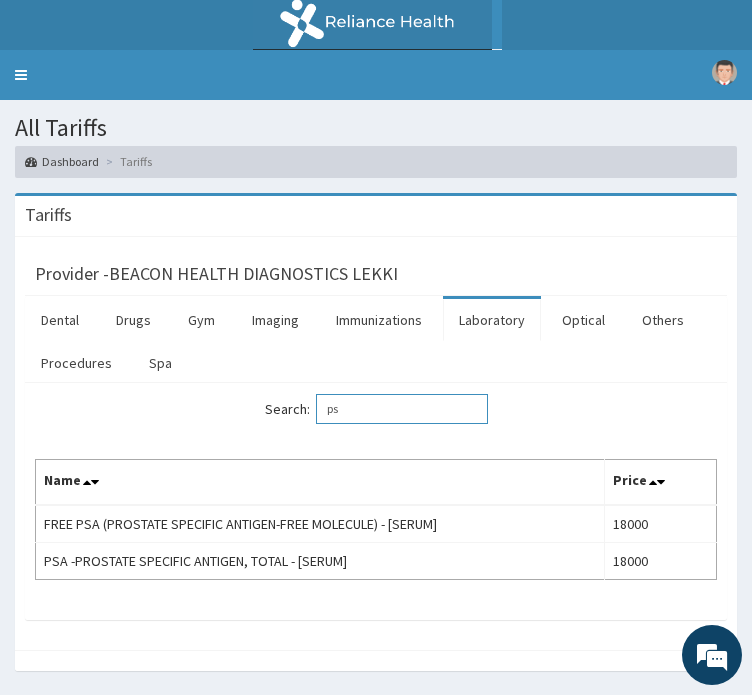 type on "p" 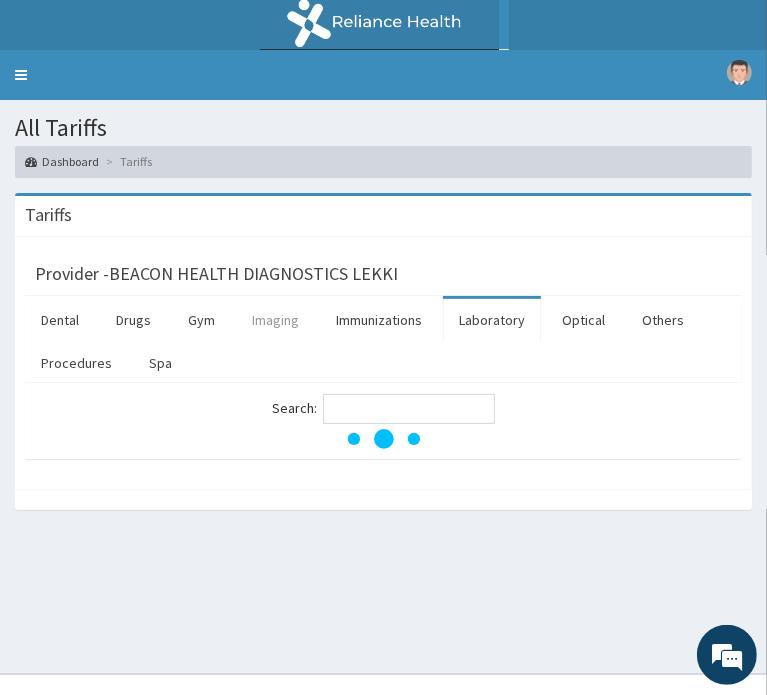 click on "Imaging" at bounding box center [275, 320] 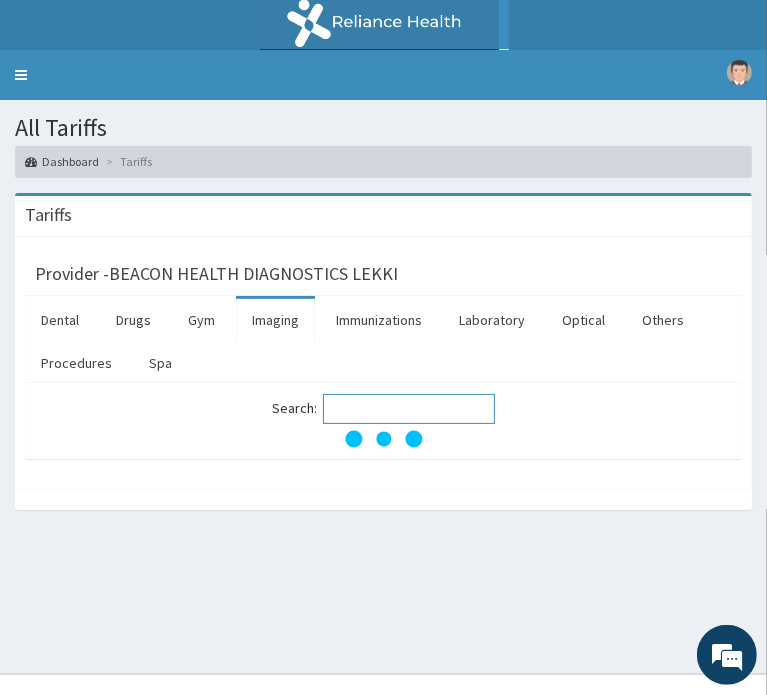 click on "Search:" at bounding box center [409, 409] 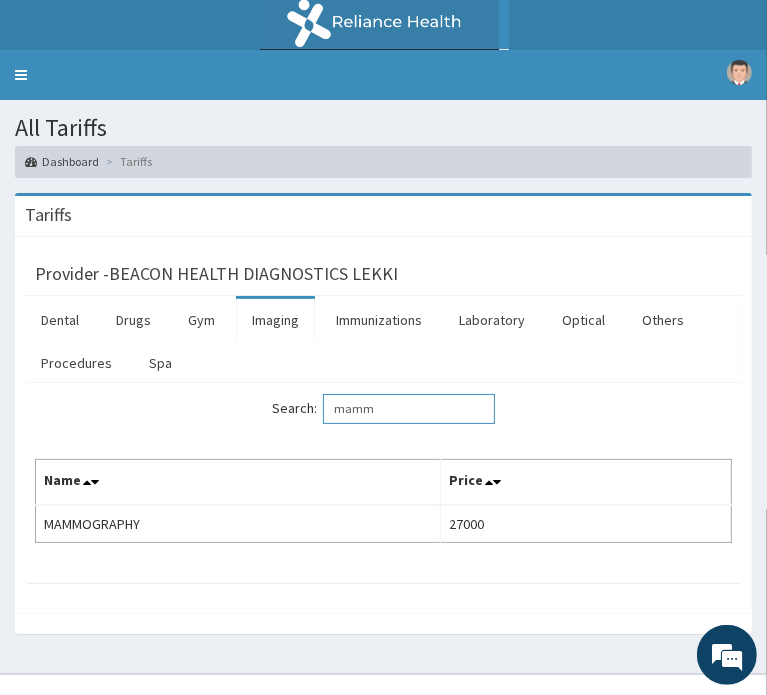 click on "mamm" at bounding box center [409, 409] 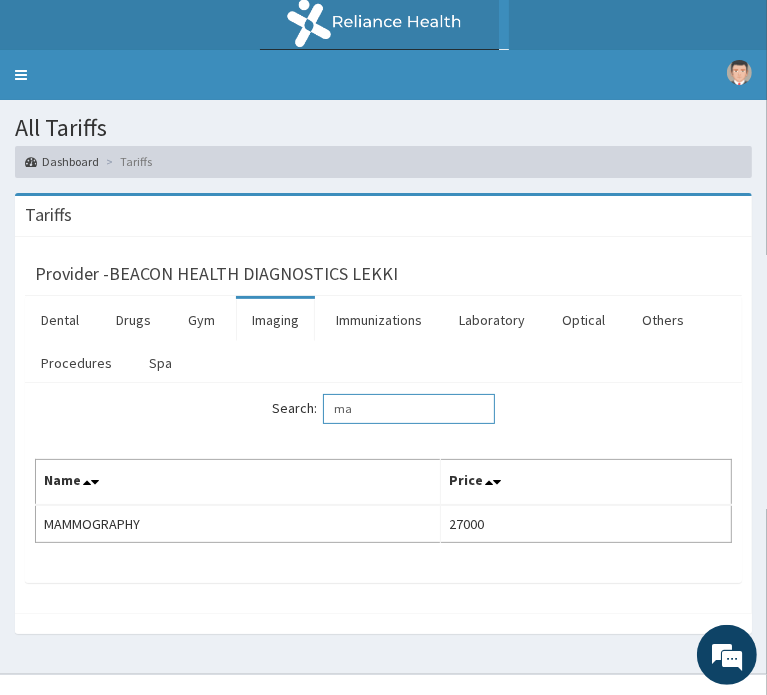 type on "m" 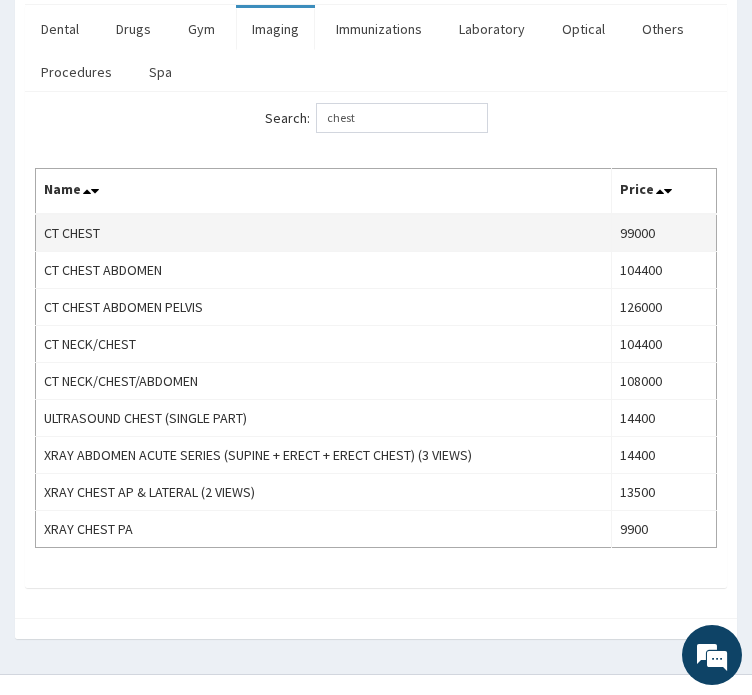 scroll, scrollTop: 180, scrollLeft: 0, axis: vertical 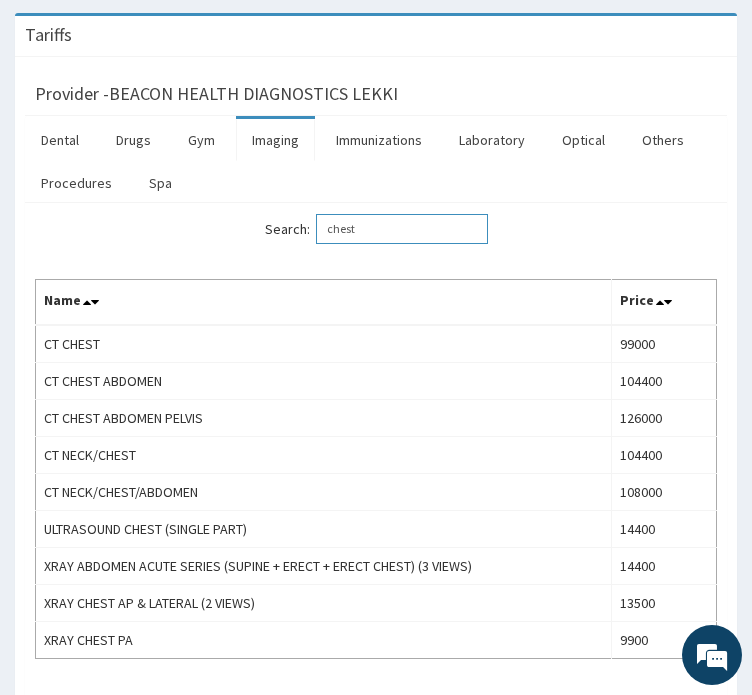 click on "chest" at bounding box center (402, 229) 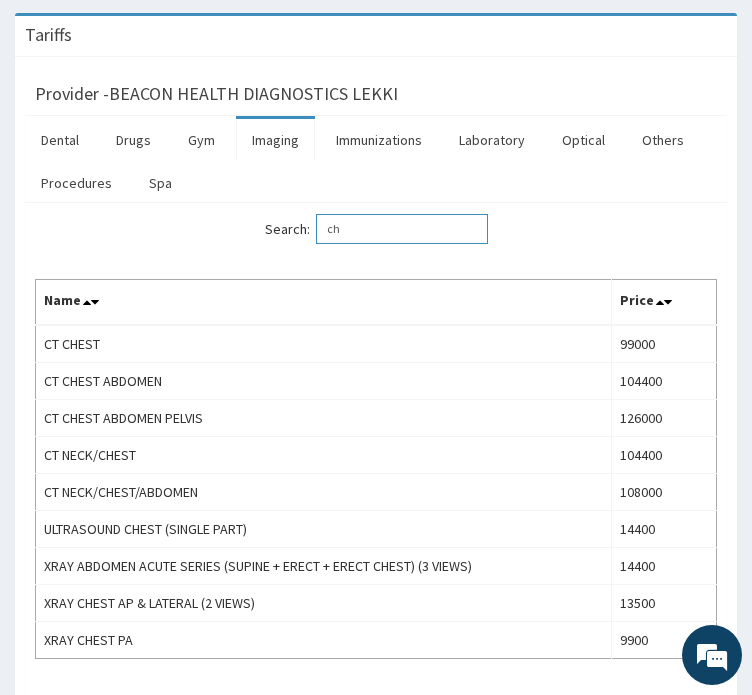type on "c" 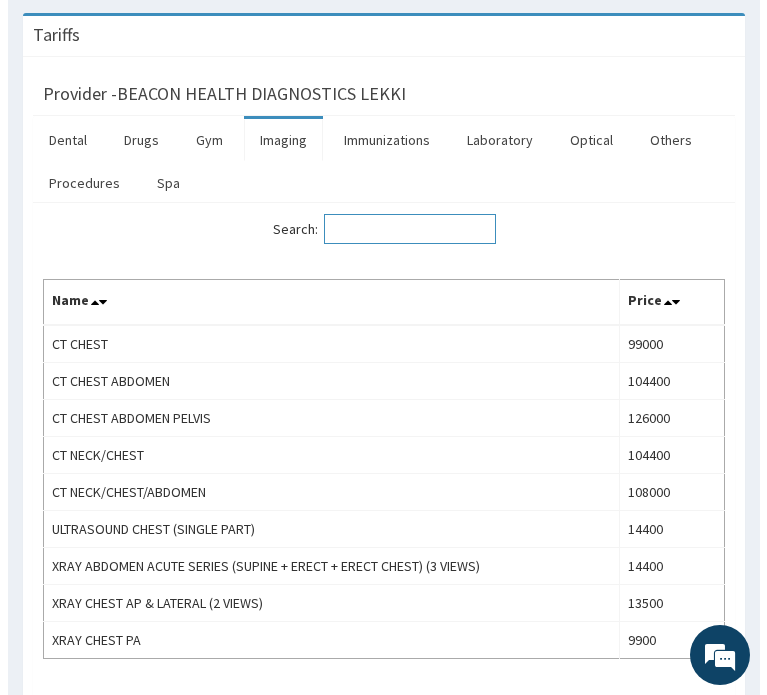 scroll, scrollTop: 0, scrollLeft: 0, axis: both 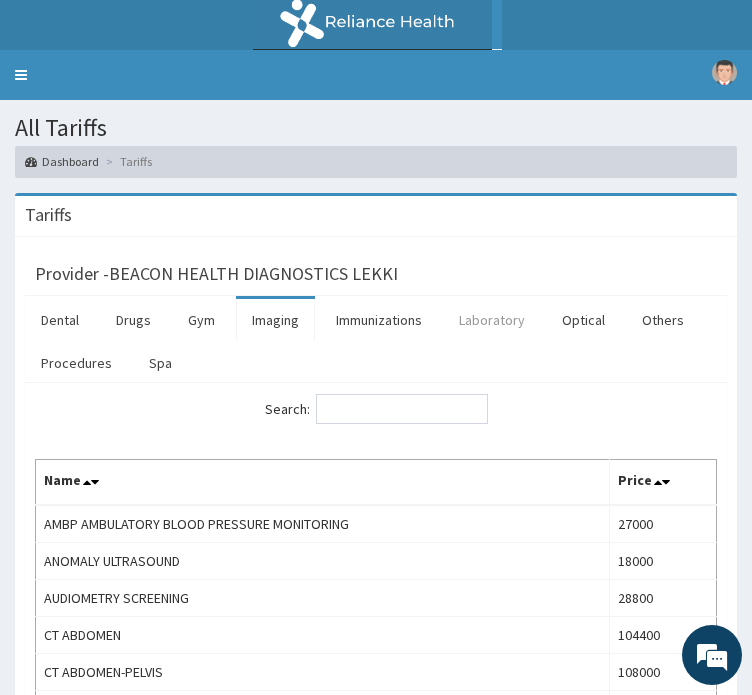 click on "Laboratory" at bounding box center (492, 320) 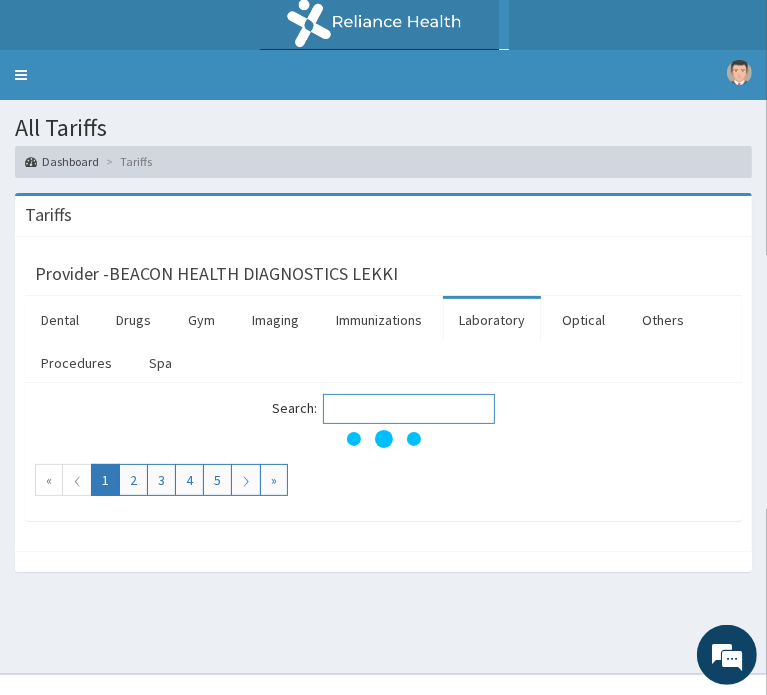 click on "Search:" at bounding box center [409, 409] 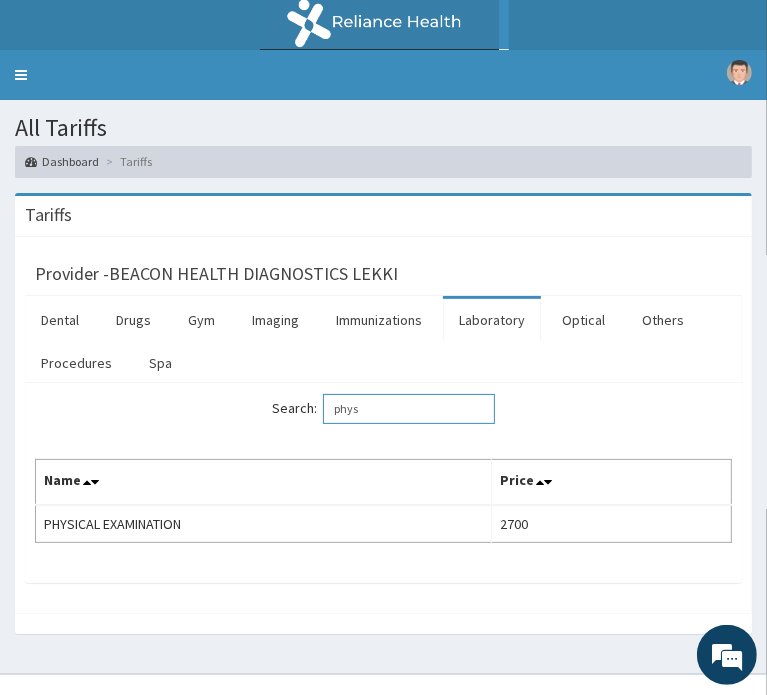 type on "phys" 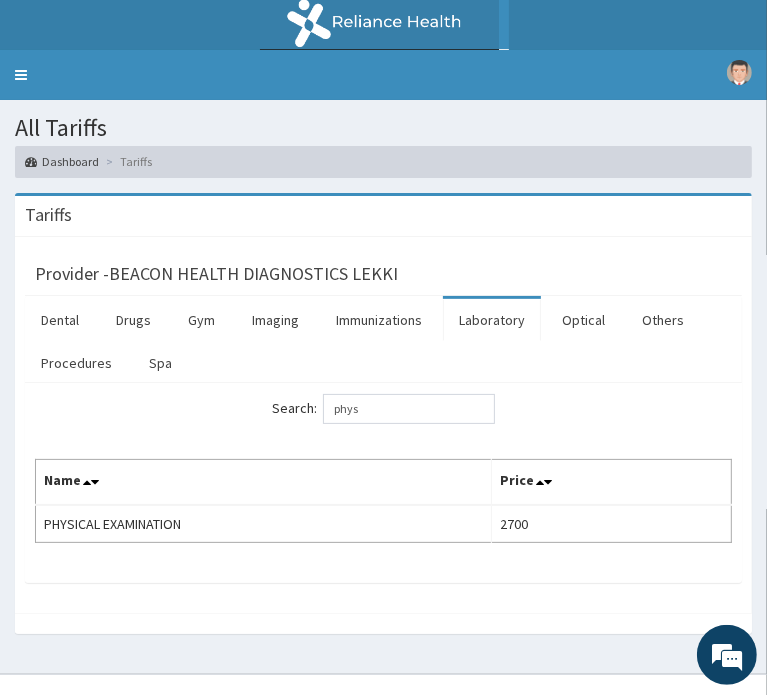 click on "Tariffs" at bounding box center (-115, 400) 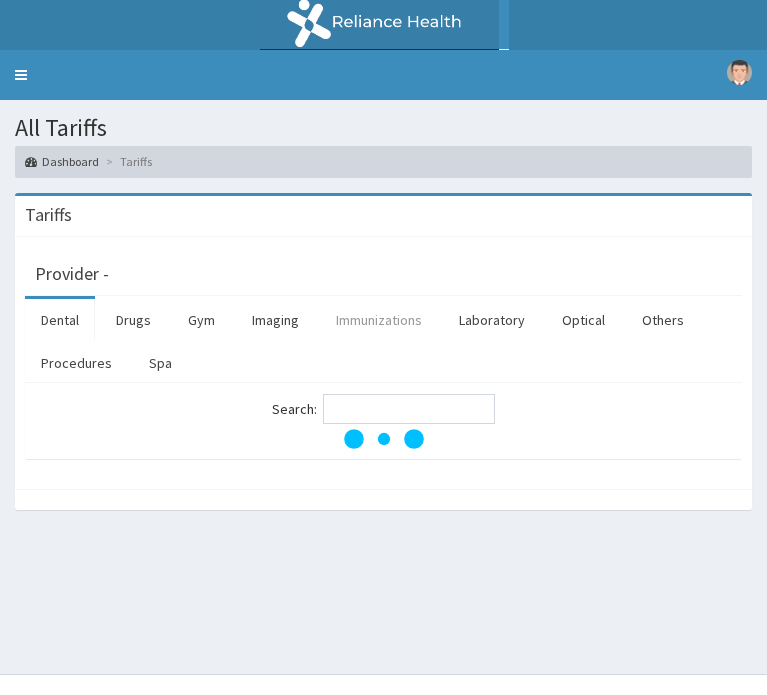 scroll, scrollTop: 0, scrollLeft: 0, axis: both 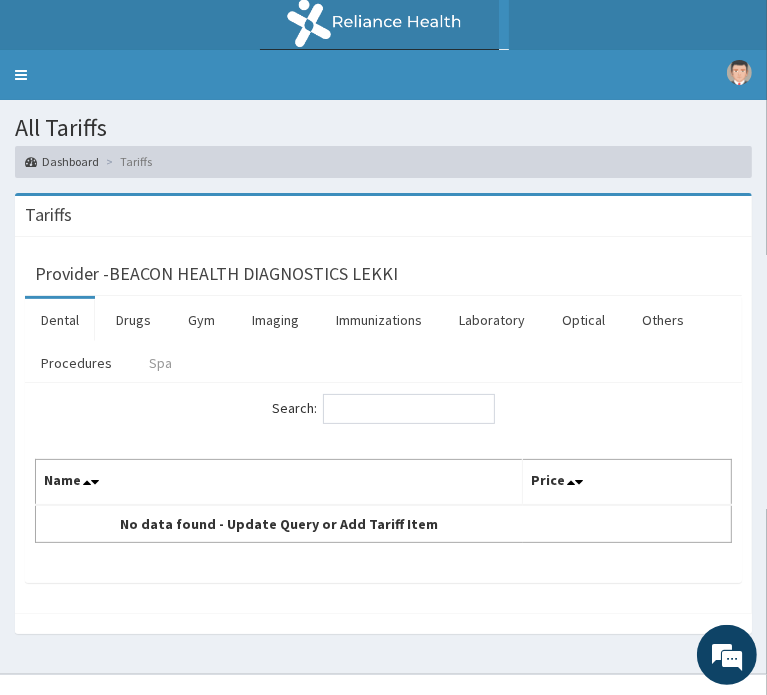 click on "Spa" at bounding box center (160, 363) 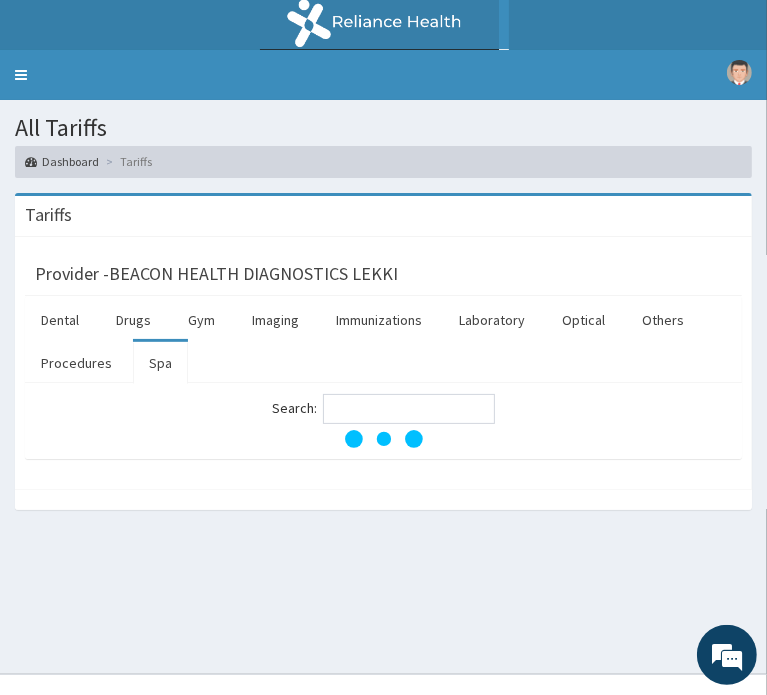 click on "Spa" at bounding box center (160, 363) 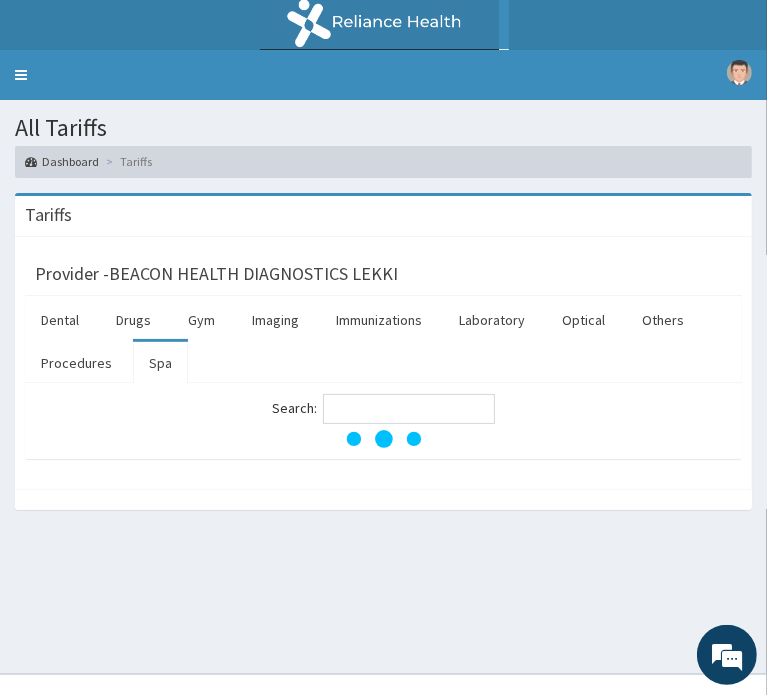 click on "Spa" at bounding box center [160, 363] 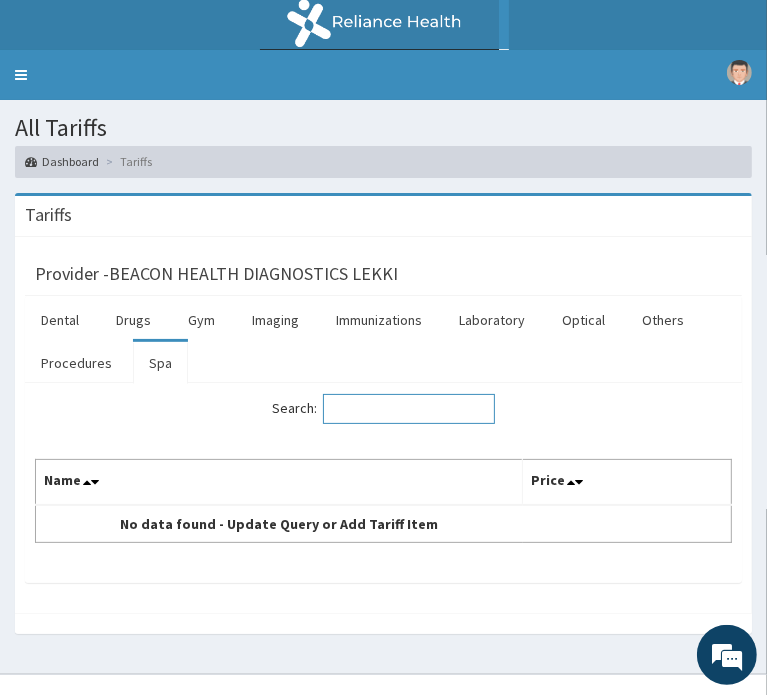 click on "Search:" at bounding box center [409, 409] 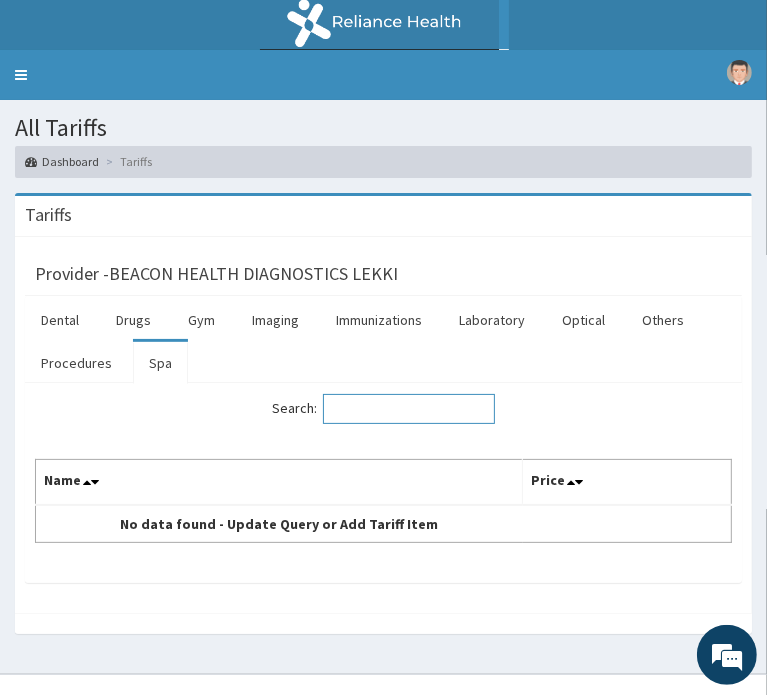 scroll, scrollTop: 0, scrollLeft: 0, axis: both 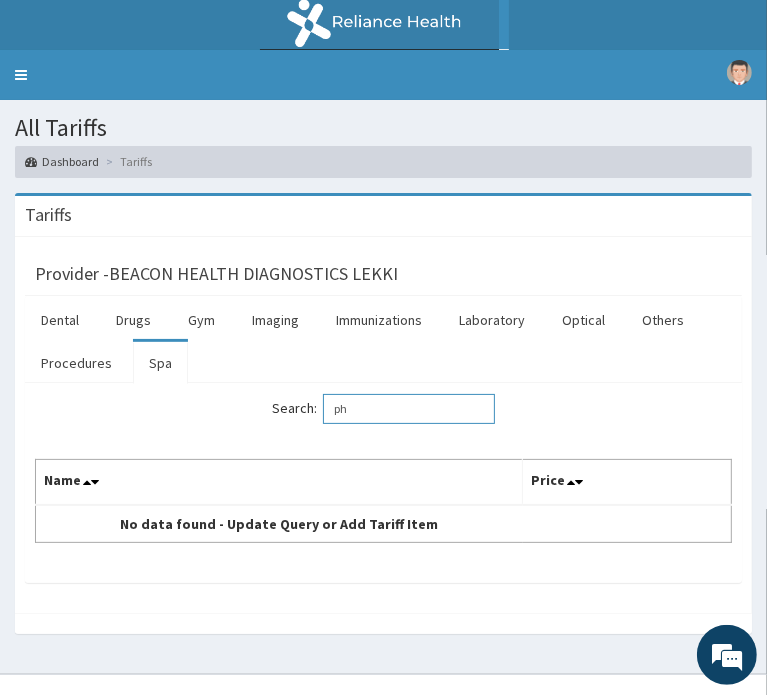 type on "p" 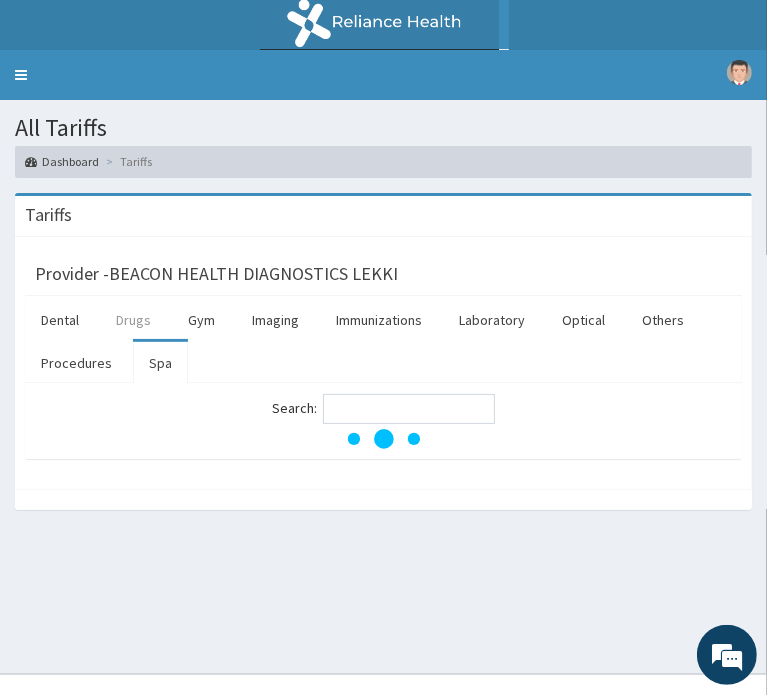 click on "Drugs" at bounding box center (133, 320) 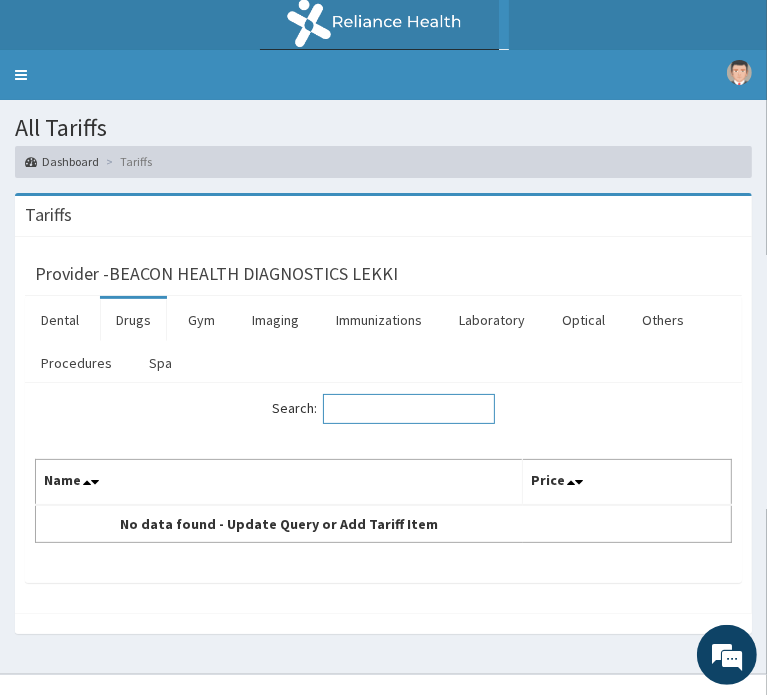 click on "Search:" at bounding box center [409, 409] 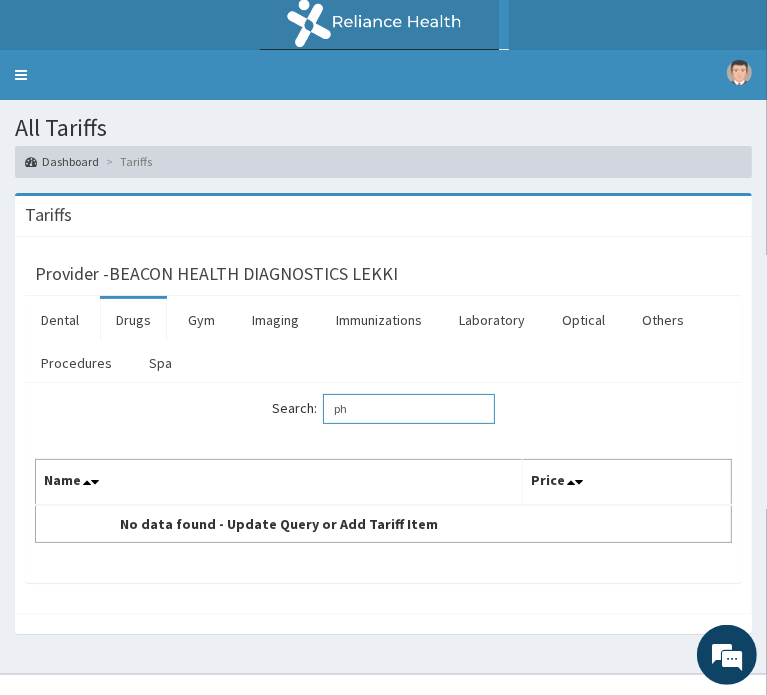 type on "p" 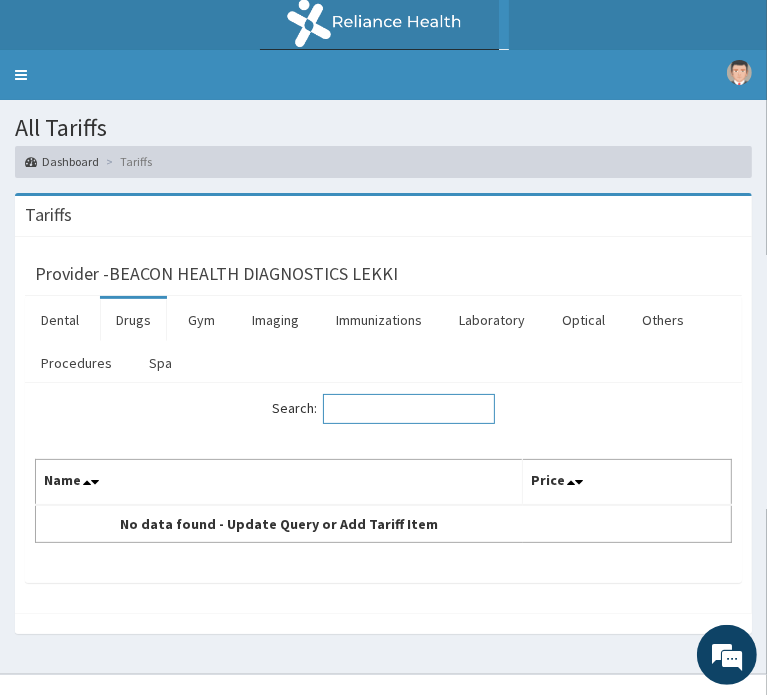 type on "a" 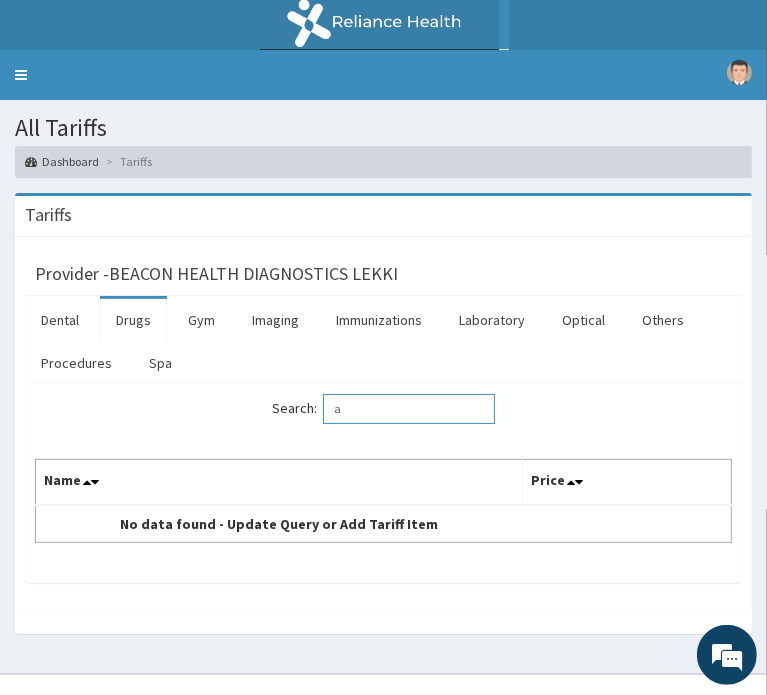 type 